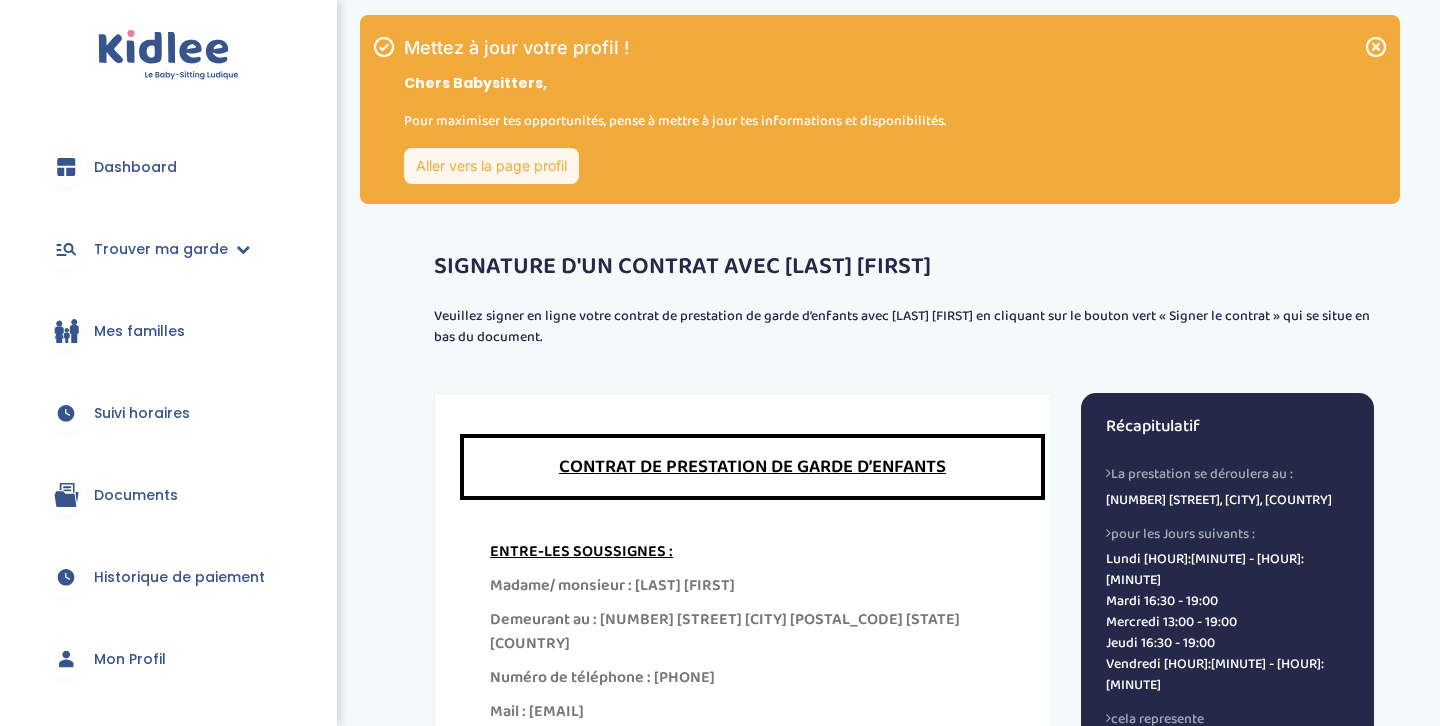 scroll, scrollTop: 0, scrollLeft: 0, axis: both 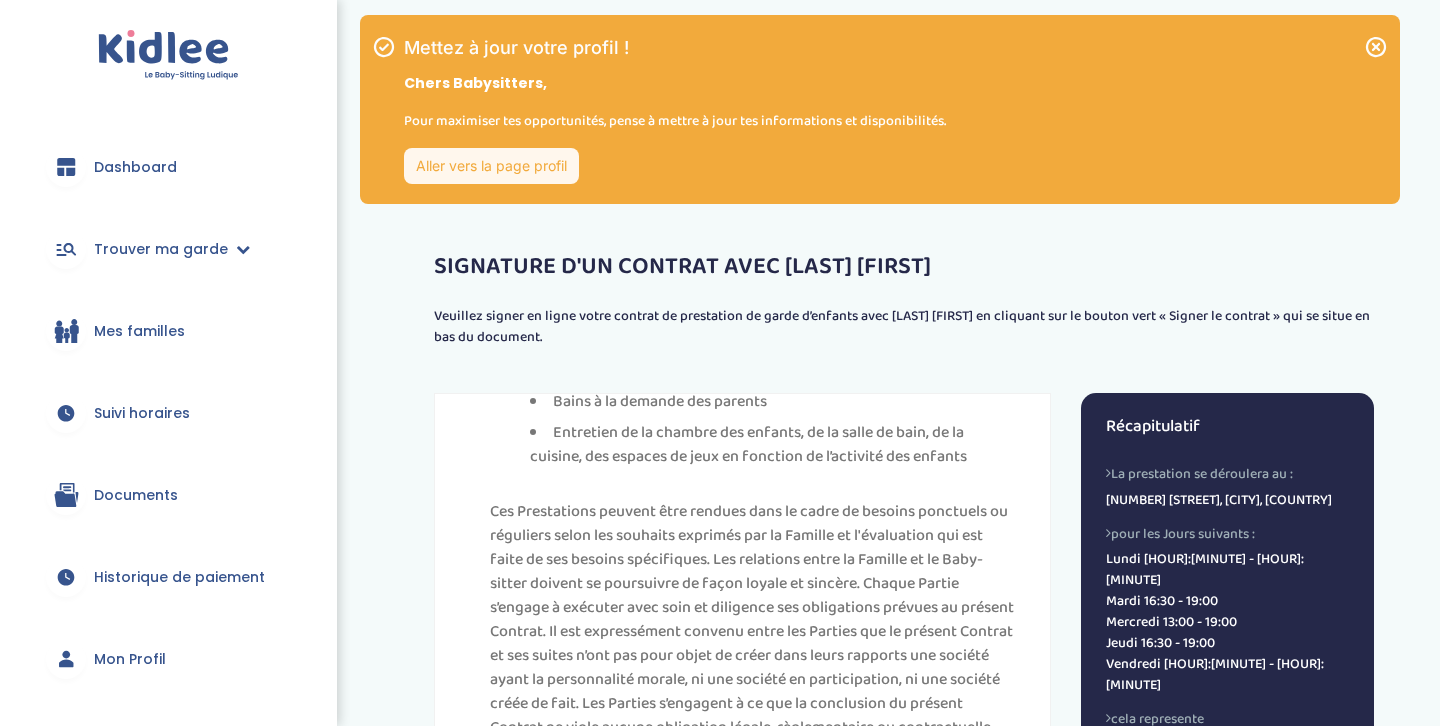 click on "SIGNATURE D'UN CONTRAT AVEC [LAST] [FIRST]
Veuillez signer en ligne votre contrat de prestation de garde d’enfants avec [LAST] [FIRST]
en cliquant sur le bouton vert « Signer le contrat » qui se situe en bas du document.
CONTRAT DE PRESTATION DE GARDE D’ENFANTS       CONTRAT DE PRESTATION DE GARDE D’ENFANTS   ENTRE-LES SOUSSIGNES :    Madame/ monsieur : [LAST] [FIRST]   Demeurant au :  [NUMBER] [STREET] [CITY] [POSTAL_CODE] [STATE] [COUNTRY]   Numéro de téléphone : [PHONE]   Mail : [EMAIL]
Ci-après désigné la «  Famille  »,
D’une part,
ET :    Madame/ monsieur : [LAST] [FIRST]    Né(e) : [DATE] [MONTH] [YEAR]   Demeurant au :  [NUMBER] [STREET] [CITY] [POSTAL_CODE] [STATE] [COUNTRY]   Numéro de téléphone : [PHONE]   Mail : [EMAIL]" at bounding box center [904, 733] 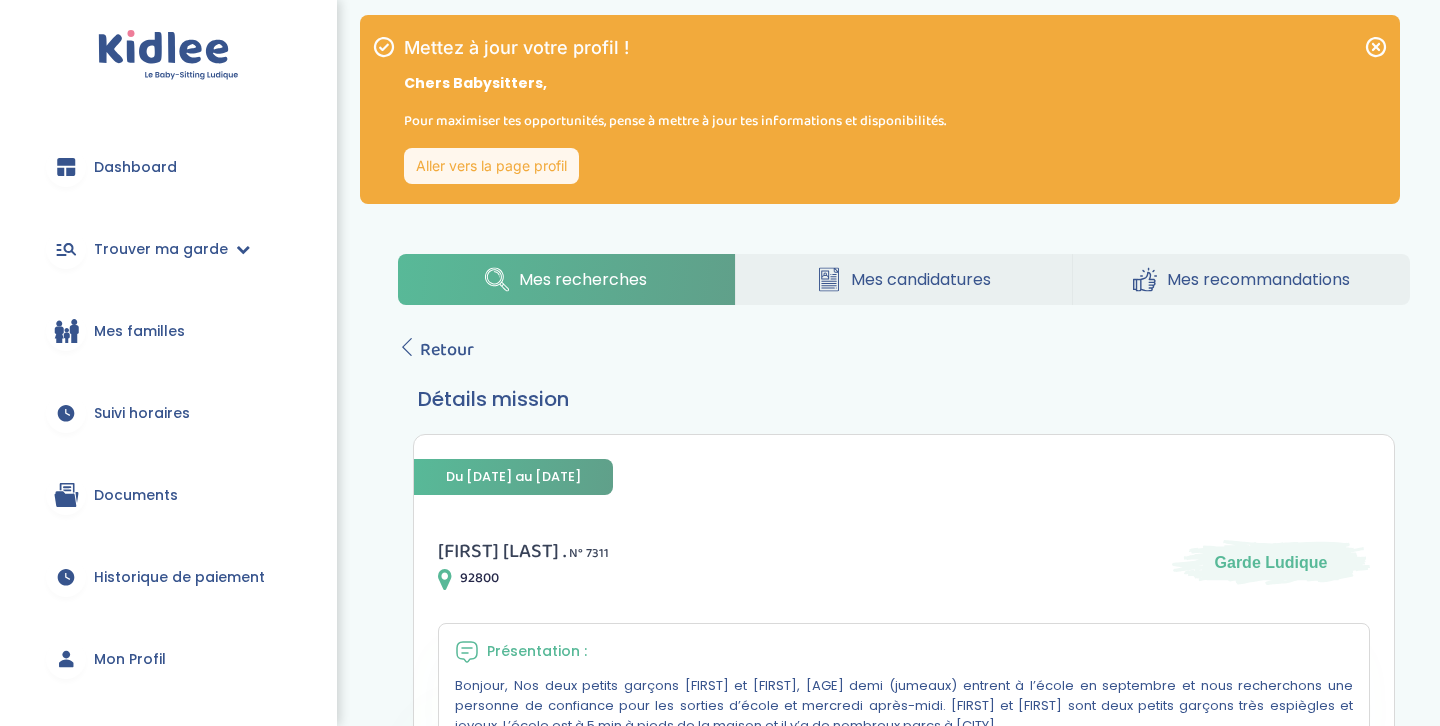 scroll, scrollTop: 0, scrollLeft: 0, axis: both 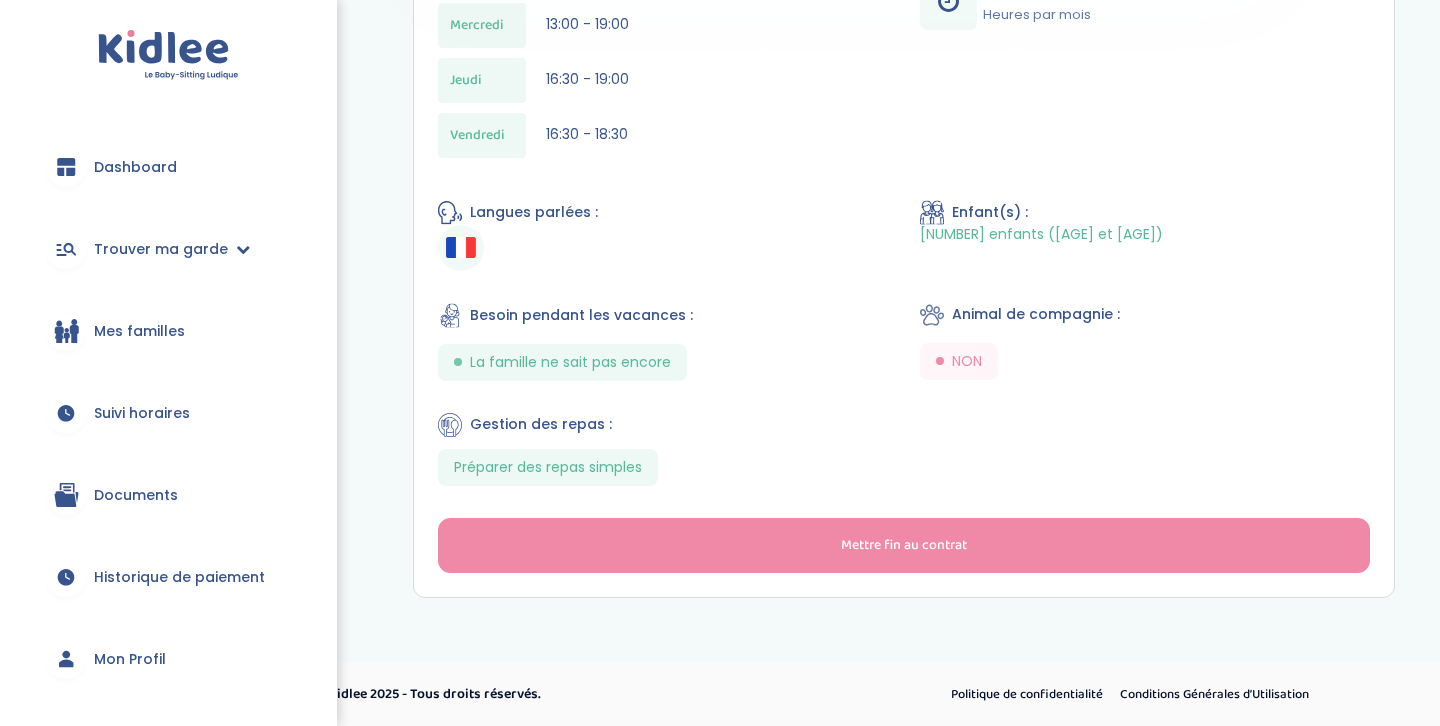 click on "Documents" at bounding box center [136, 495] 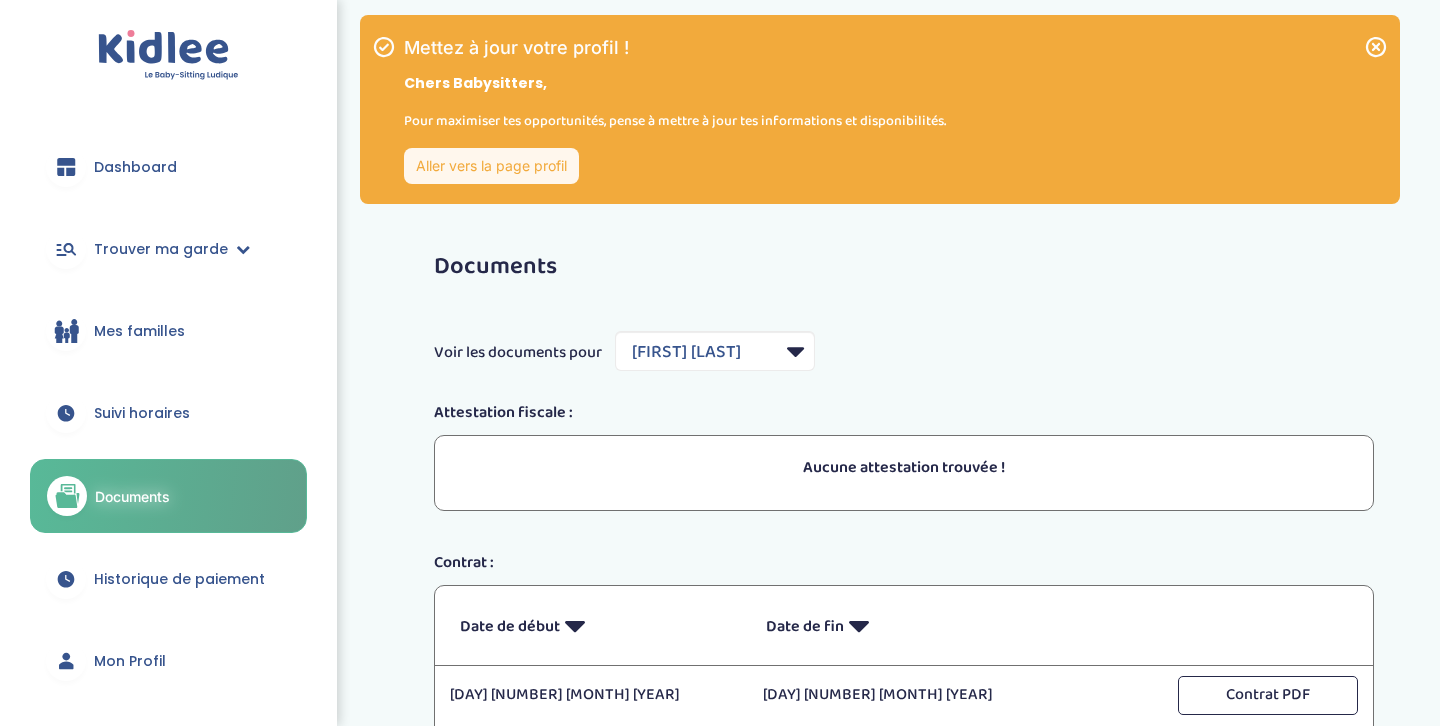 select on "7558" 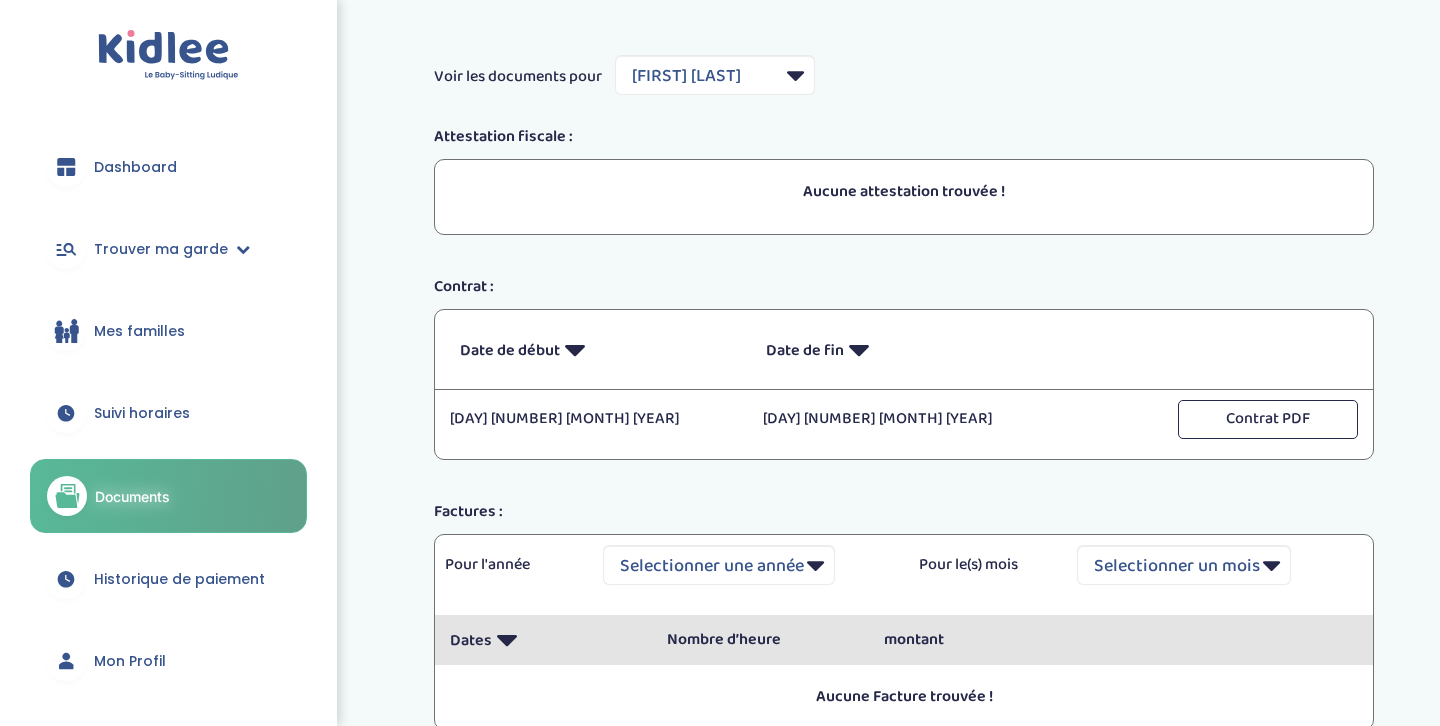scroll, scrollTop: 281, scrollLeft: 0, axis: vertical 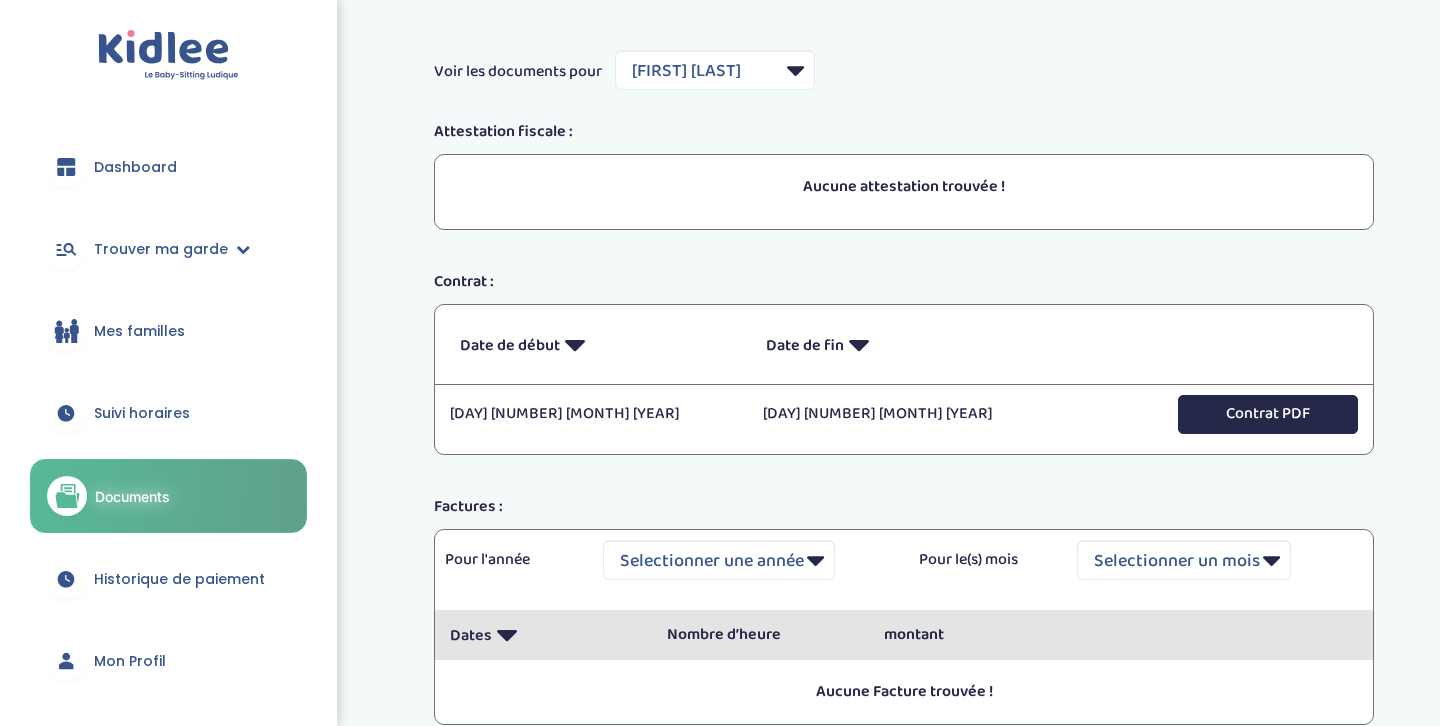 click on "Contrat PDF" at bounding box center (1268, 414) 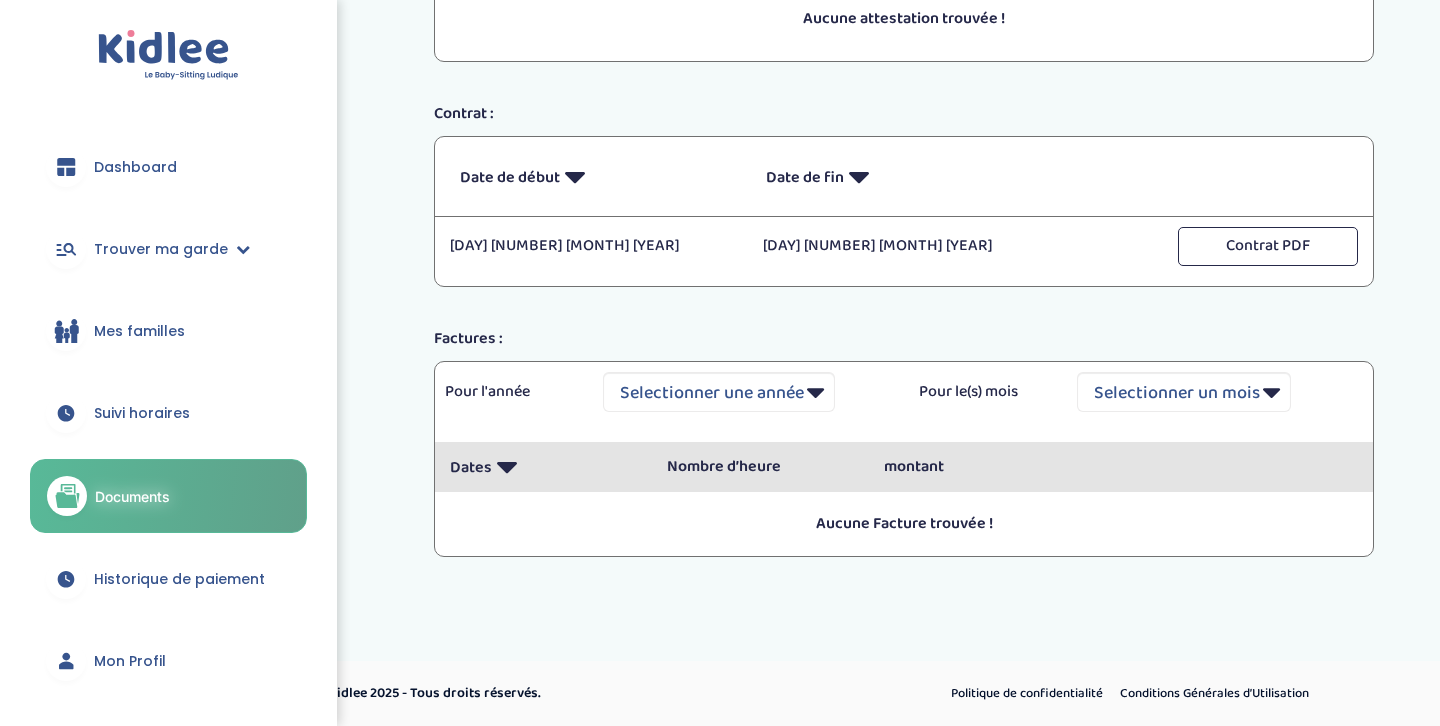 scroll, scrollTop: 448, scrollLeft: 0, axis: vertical 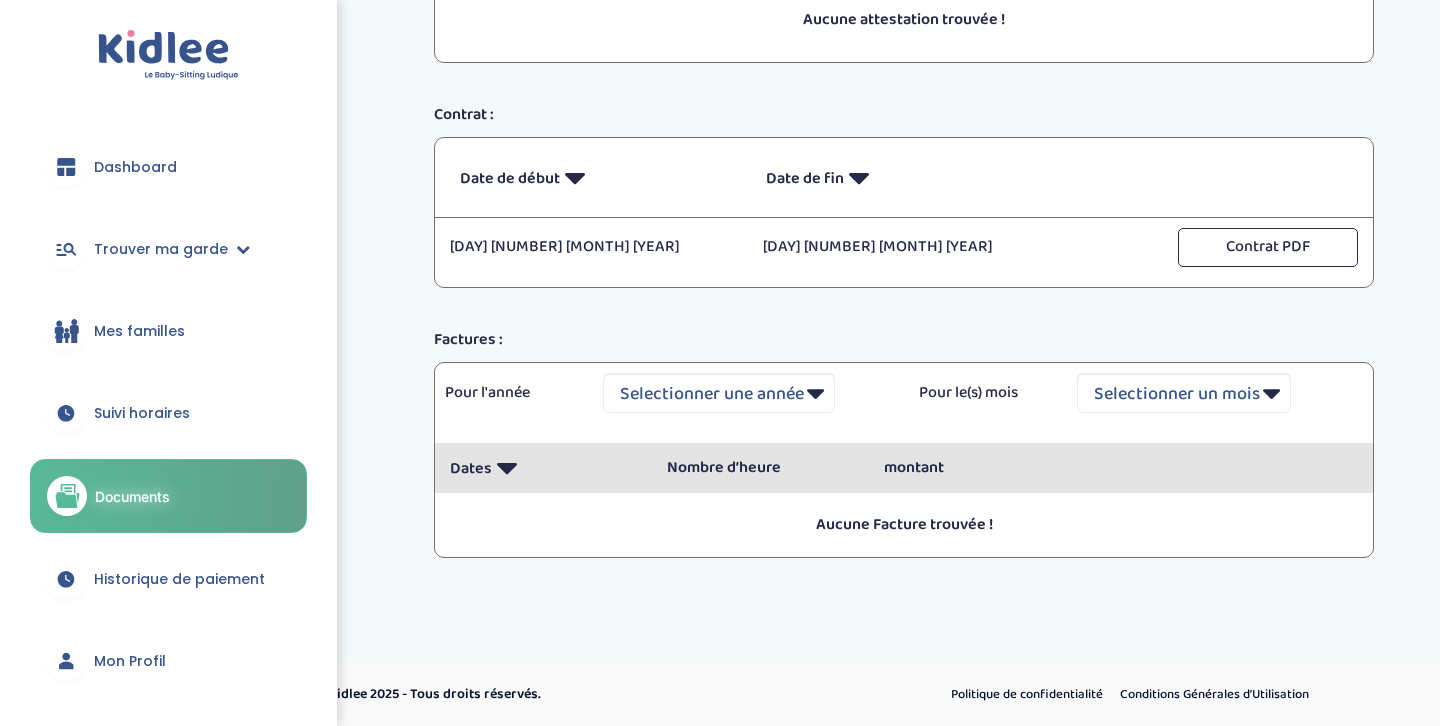 click on "Mes familles" at bounding box center (139, 331) 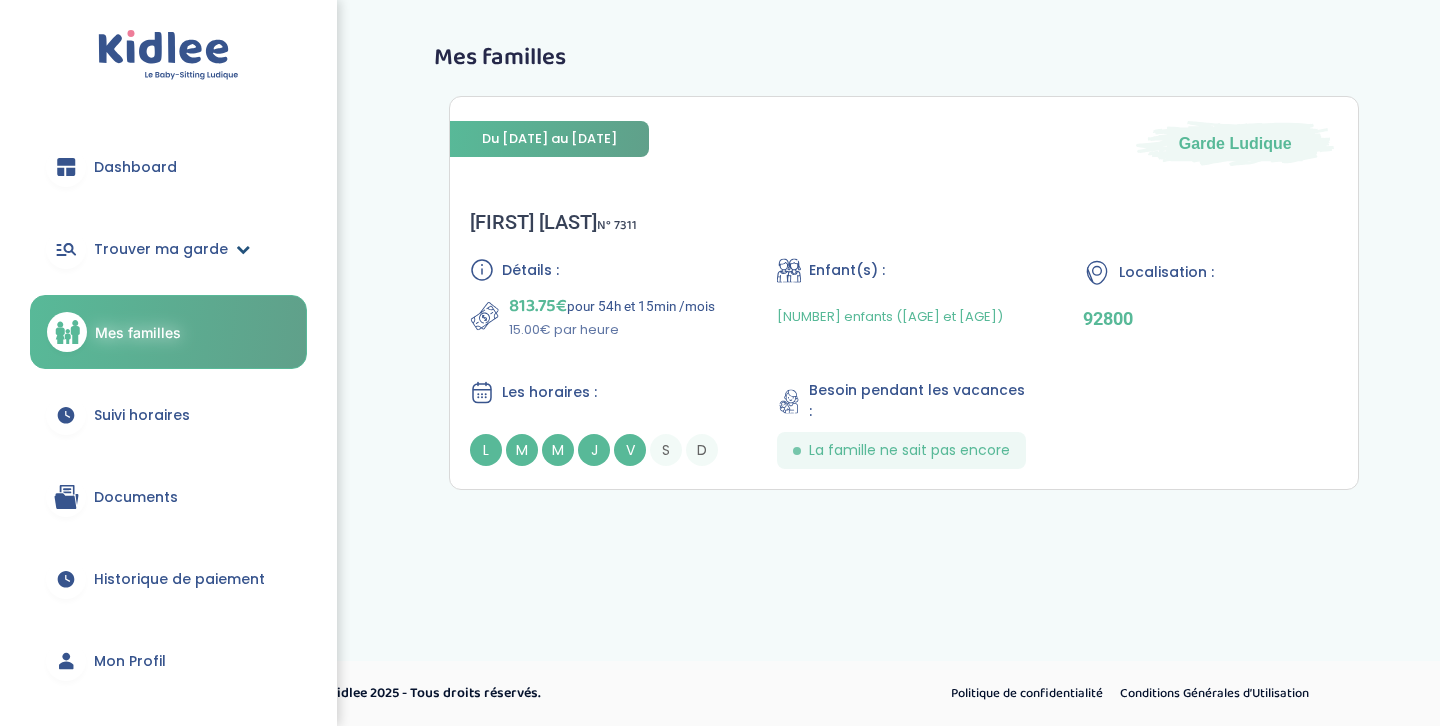 scroll, scrollTop: 0, scrollLeft: 0, axis: both 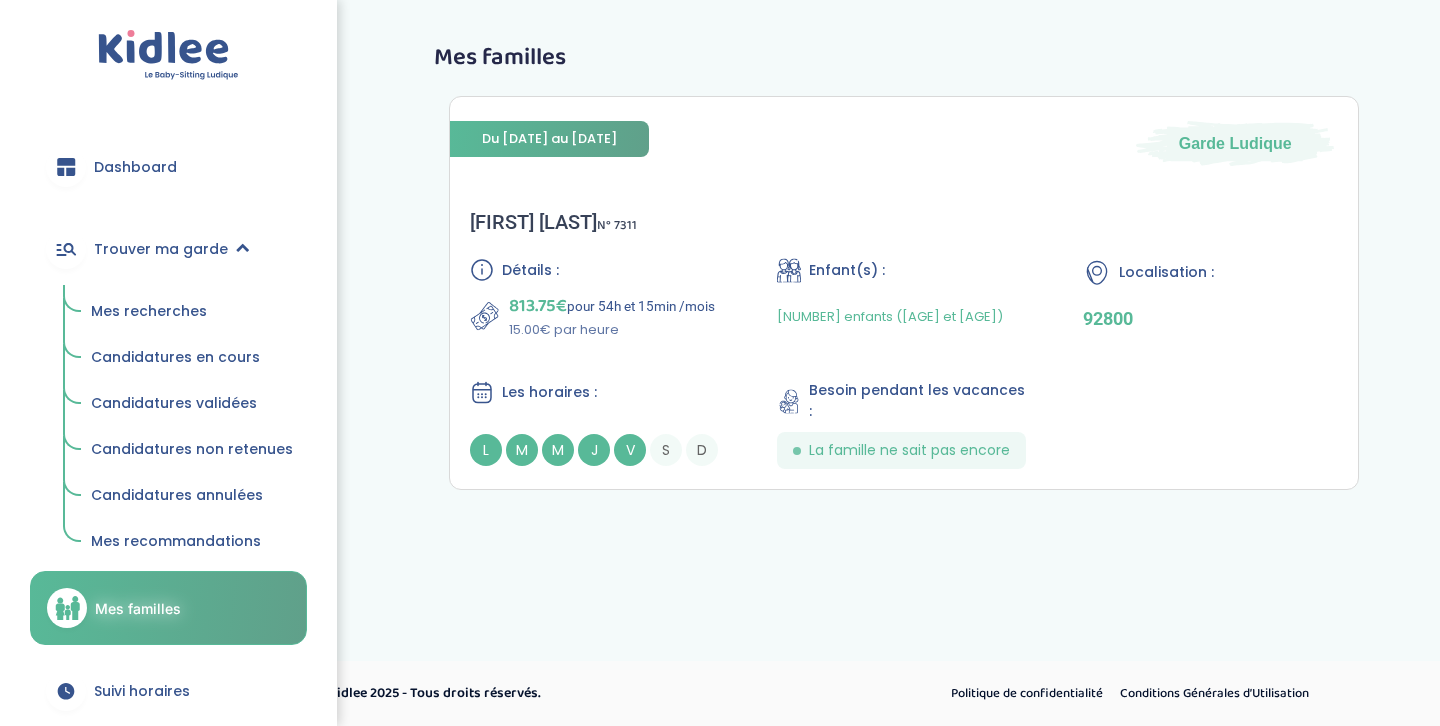 click on "Candidatures en cours" at bounding box center [175, 357] 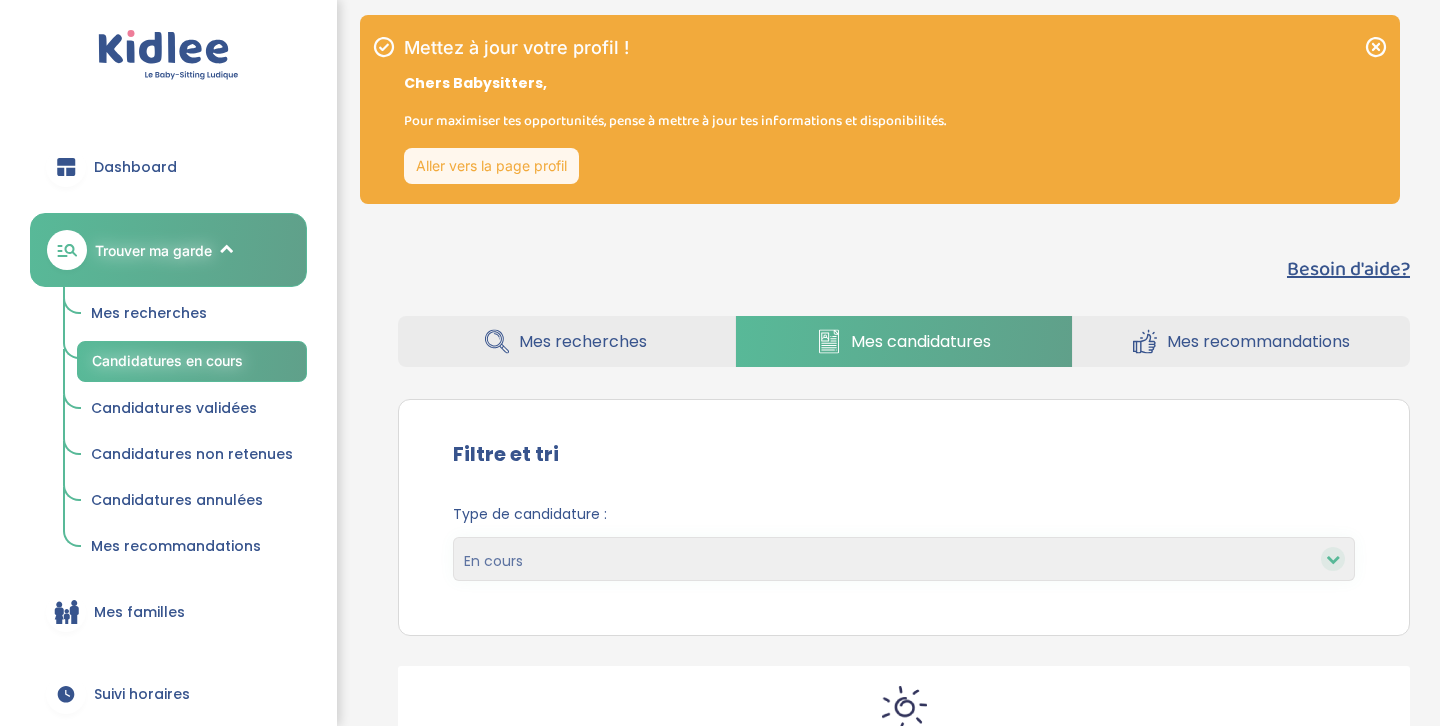 scroll, scrollTop: 0, scrollLeft: 0, axis: both 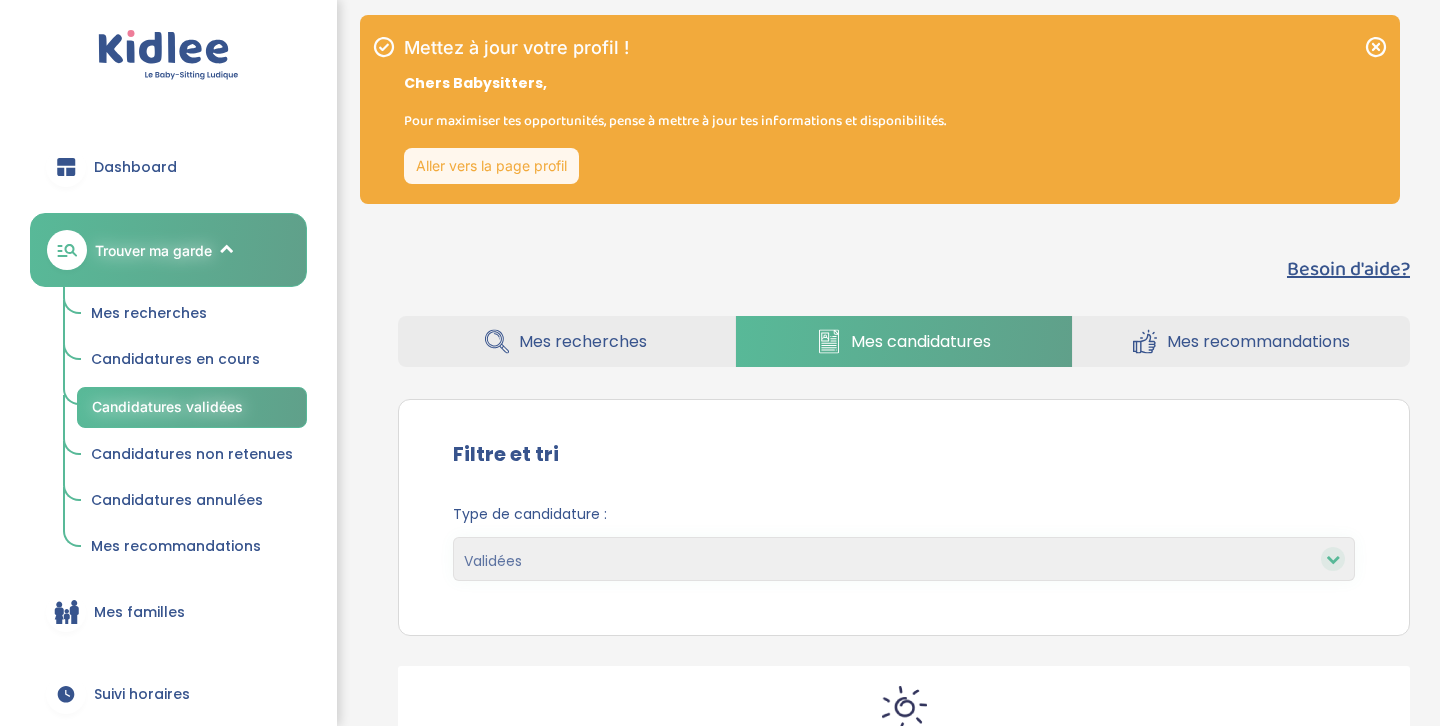 select on "accepted" 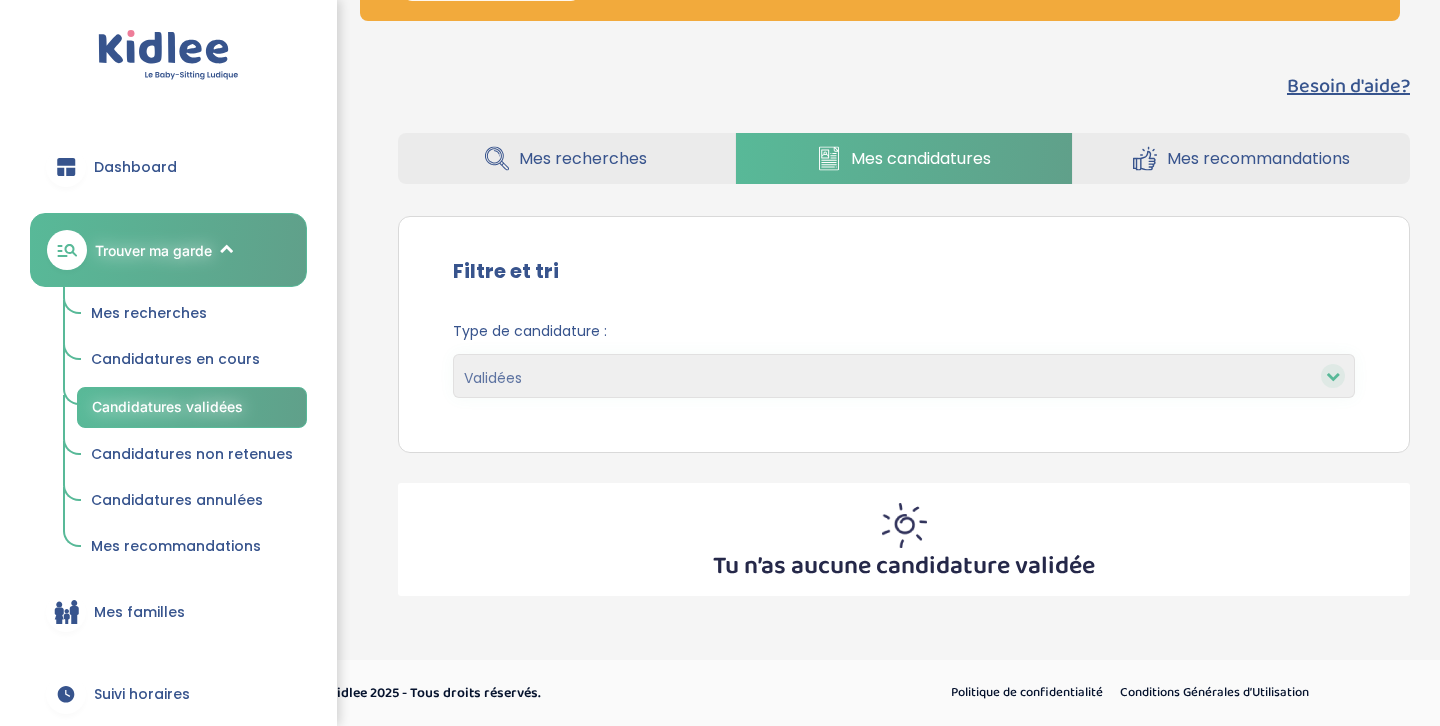 scroll, scrollTop: 182, scrollLeft: 0, axis: vertical 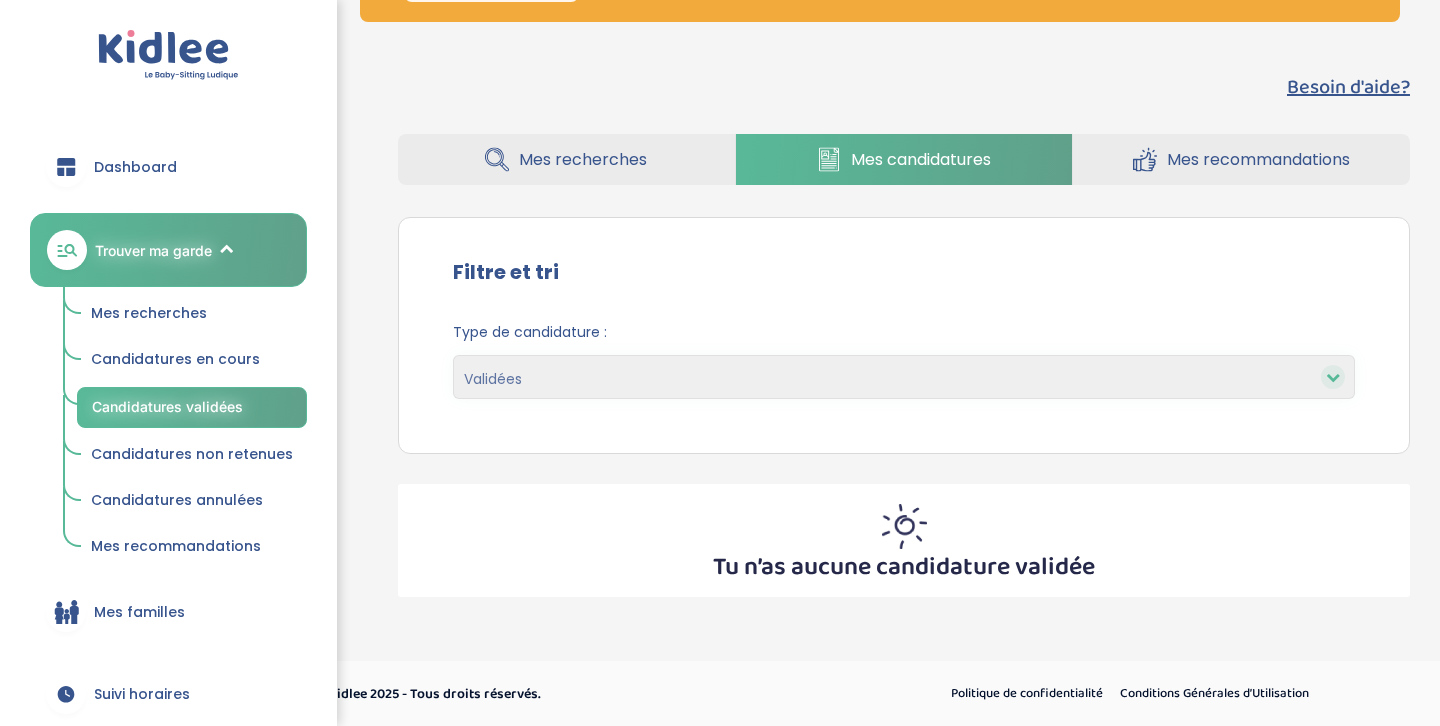 click on "Suivi horaires" at bounding box center [168, 694] 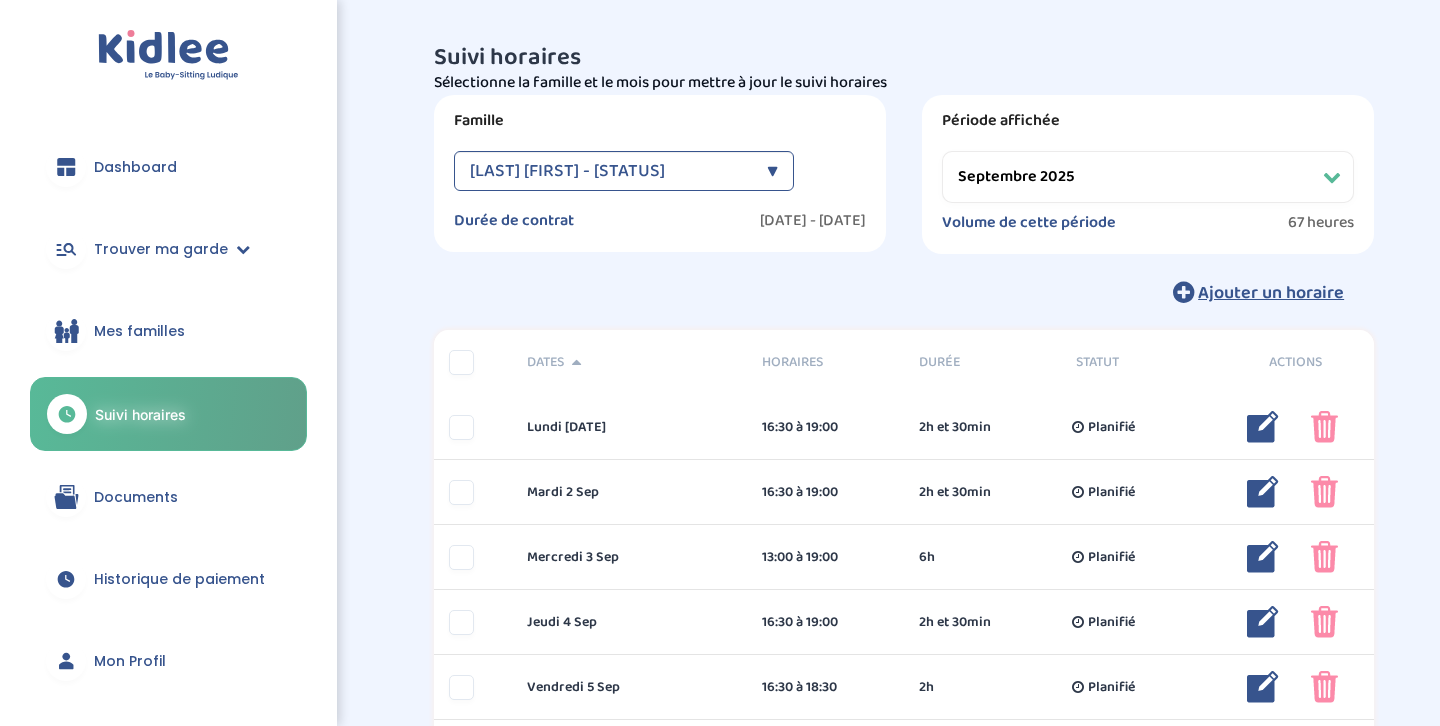 select on "septembre 2025" 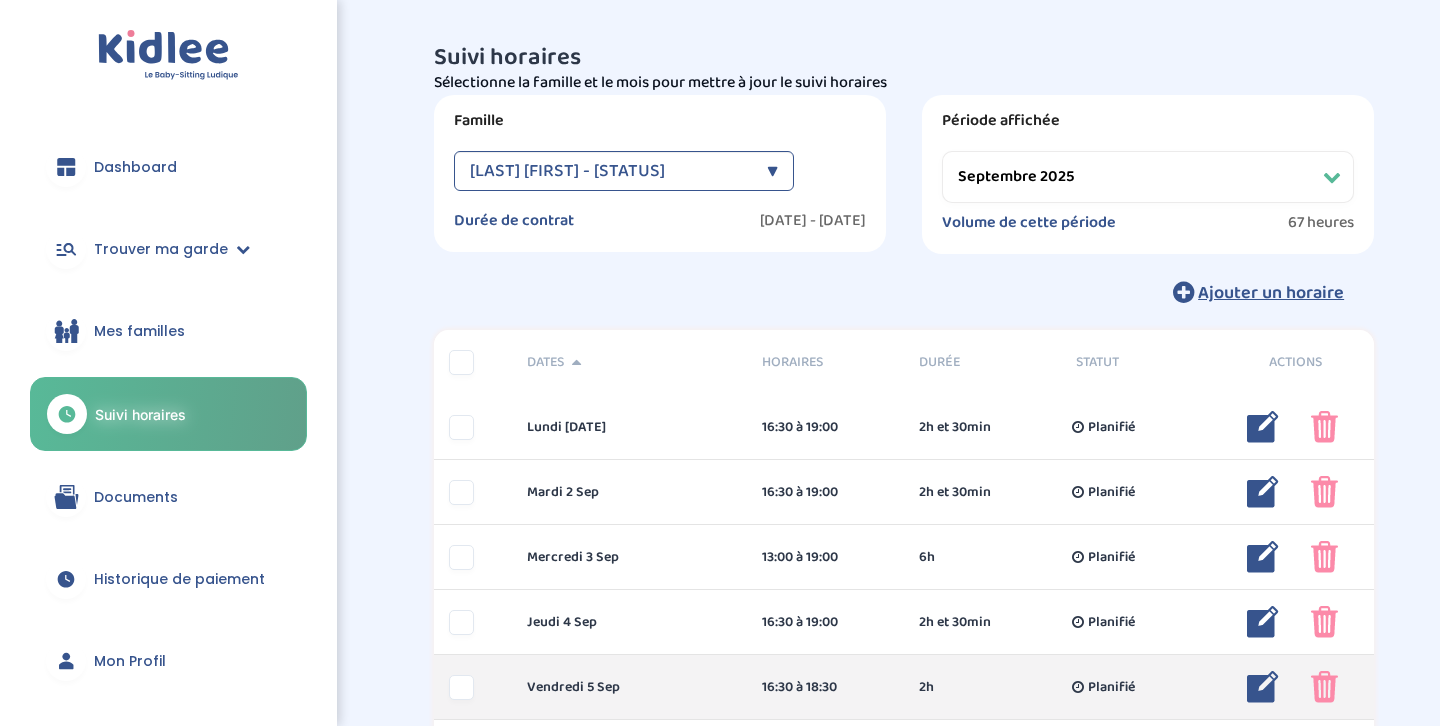 scroll, scrollTop: 0, scrollLeft: 0, axis: both 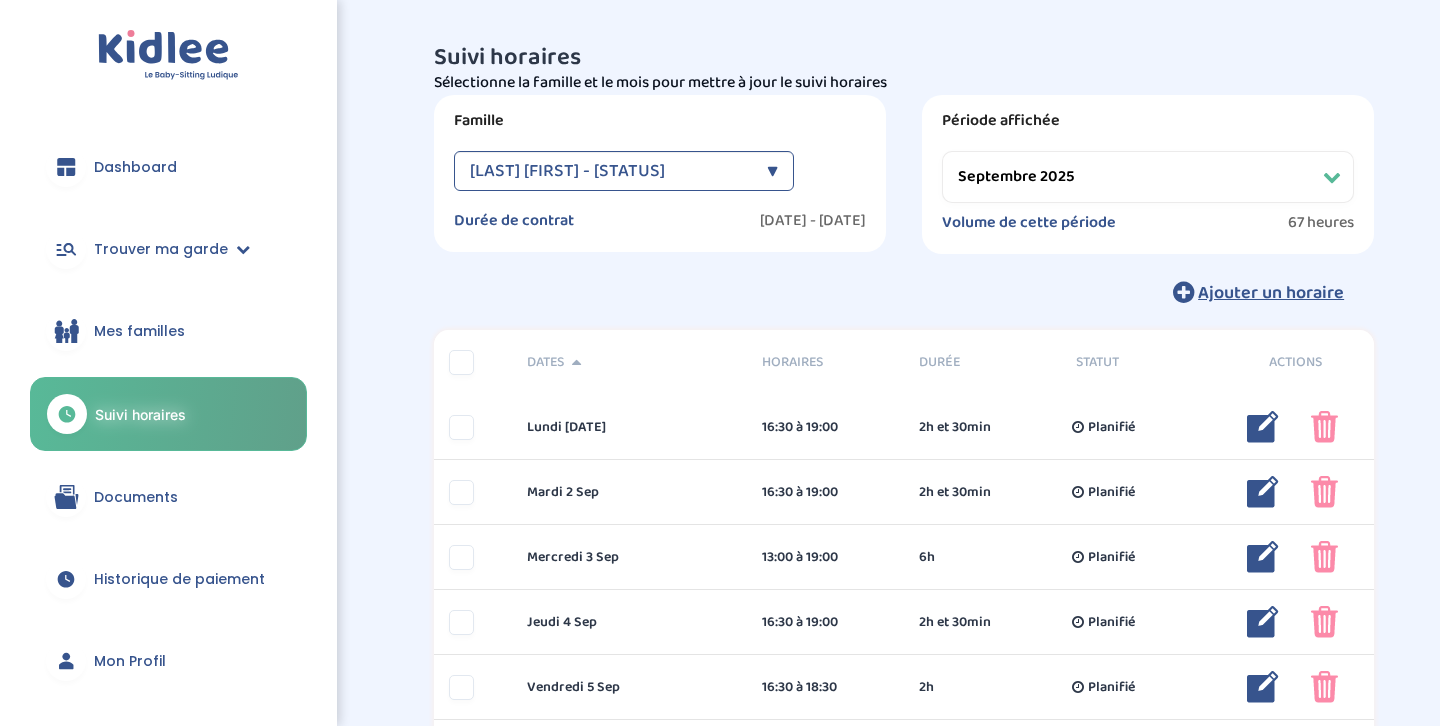 click on "Dashboard" at bounding box center [135, 167] 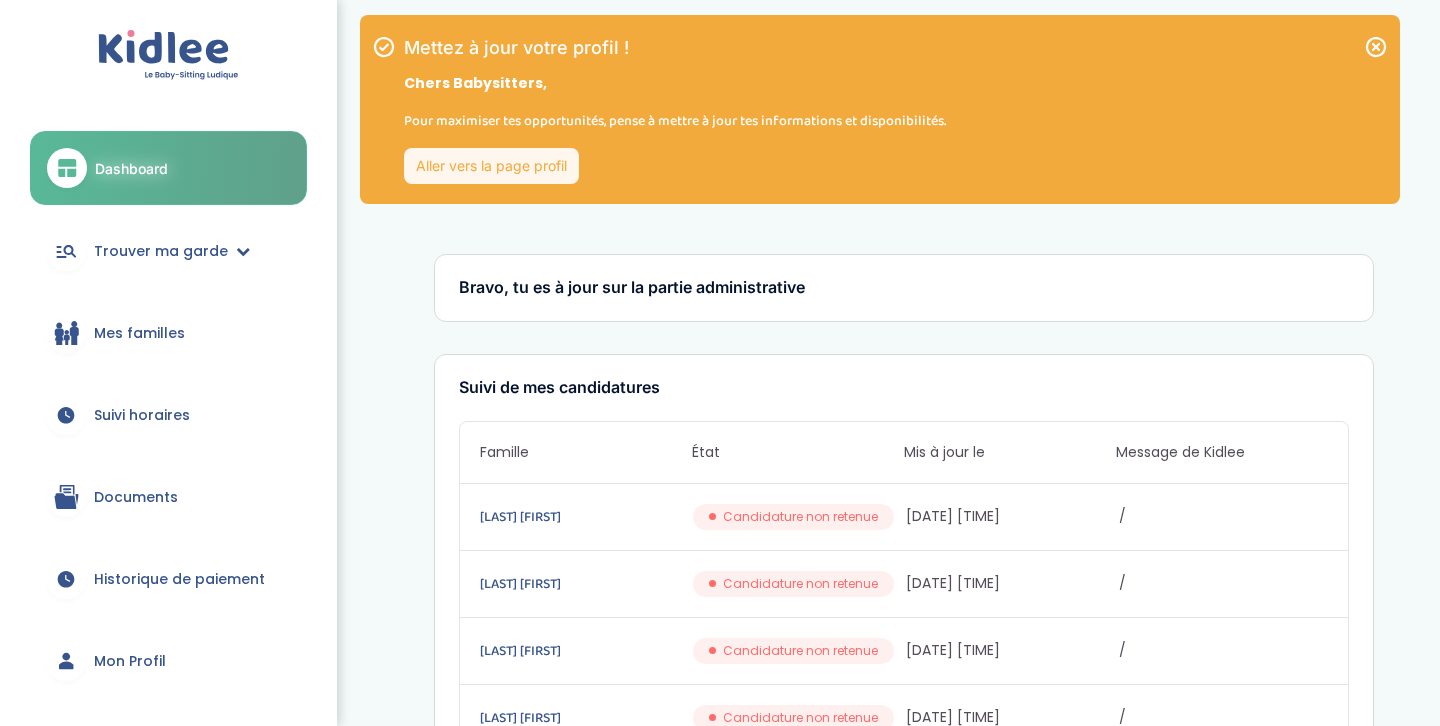 scroll, scrollTop: 0, scrollLeft: 0, axis: both 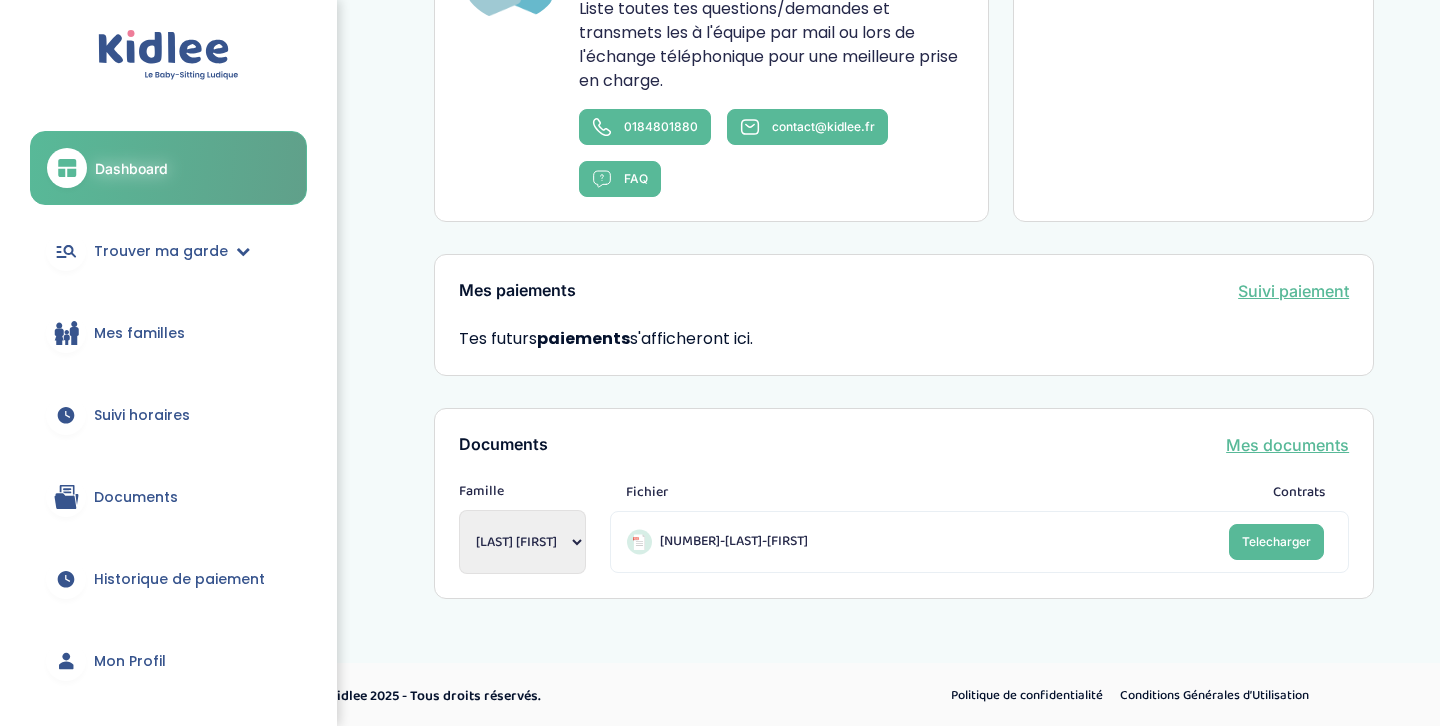 click 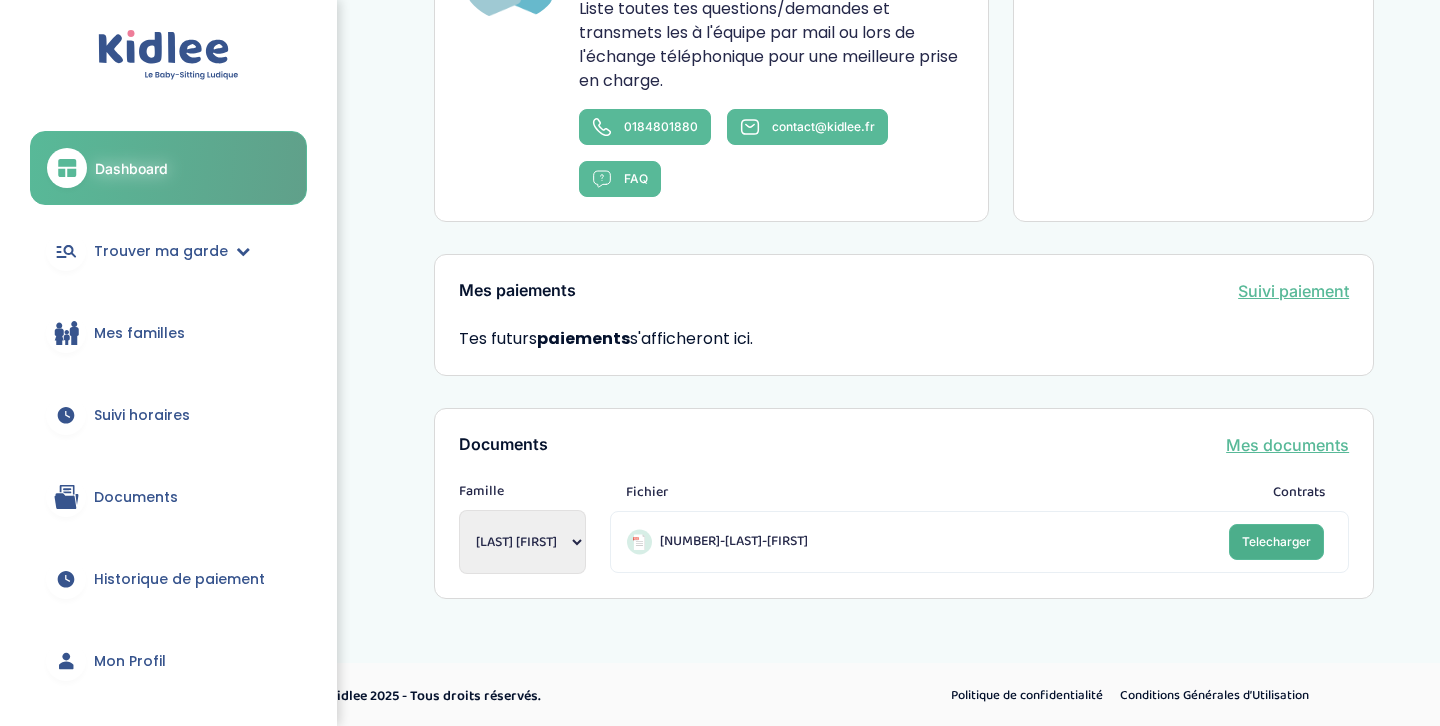 click on "Telecharger" at bounding box center (1276, 541) 